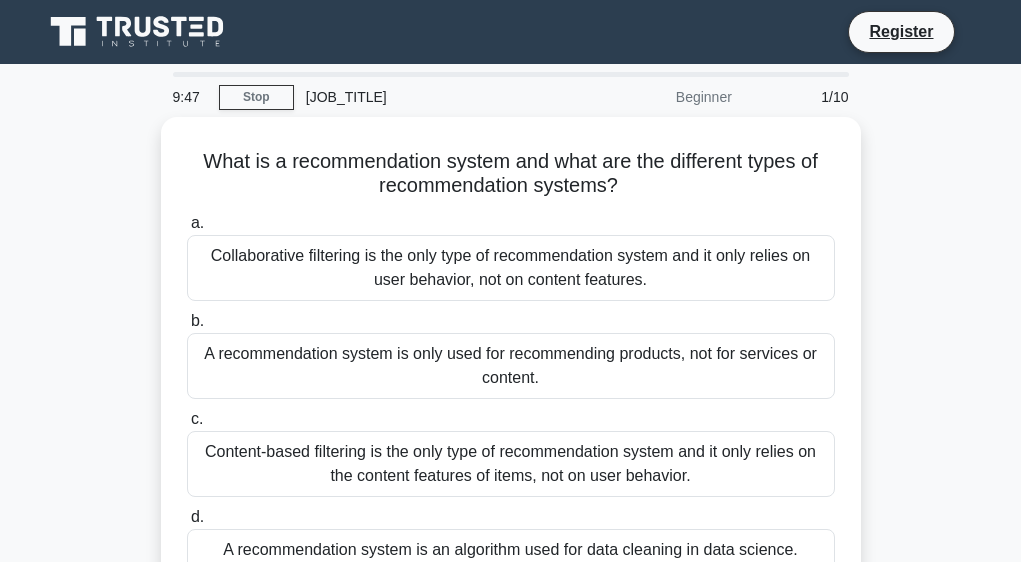 scroll, scrollTop: 0, scrollLeft: 0, axis: both 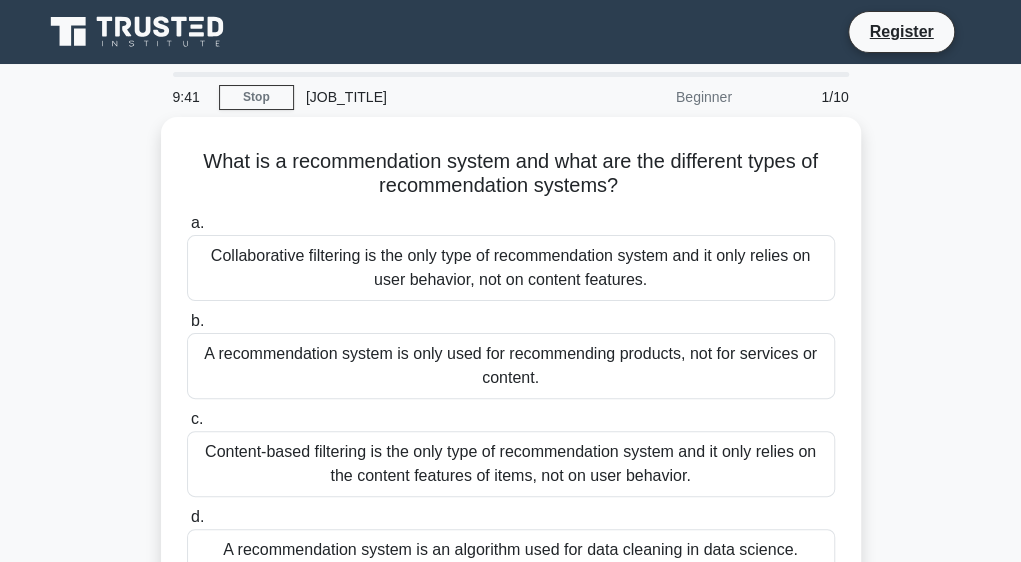click on "[JOB_TITLE]" at bounding box center (431, 97) 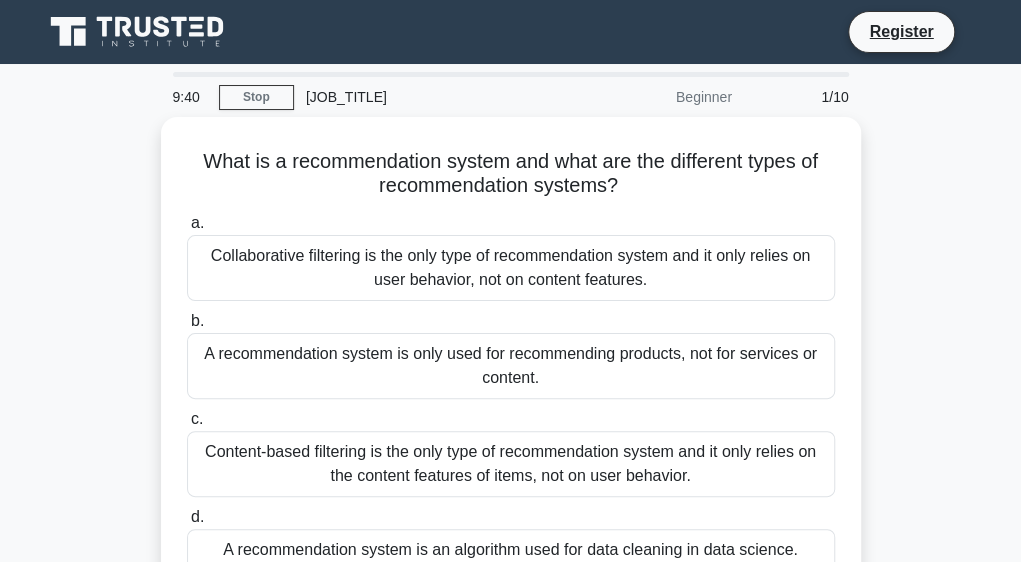 drag, startPoint x: 355, startPoint y: 99, endPoint x: 396, endPoint y: 88, distance: 42.44997 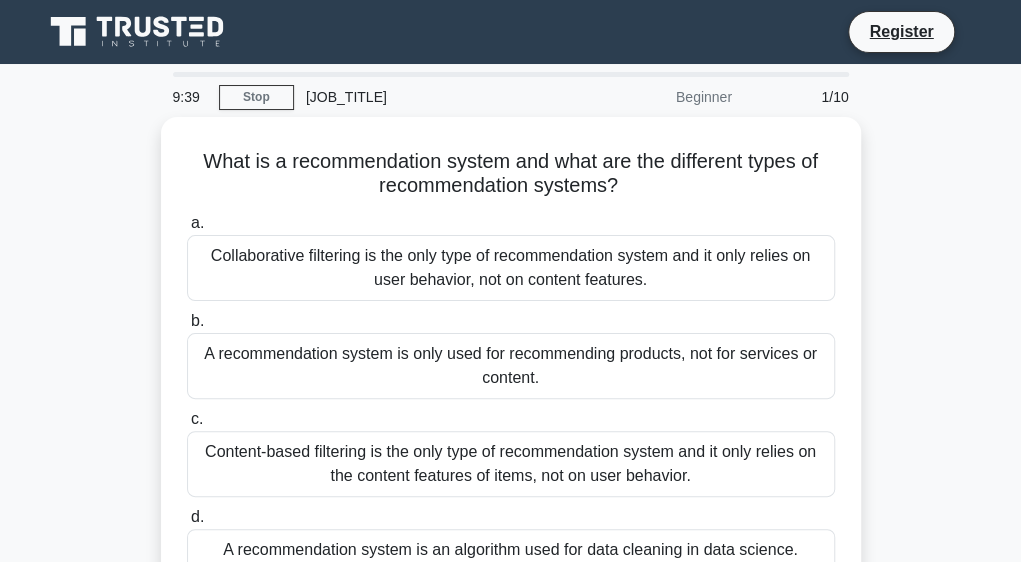 click on "[JOB_TITLE]" at bounding box center [431, 97] 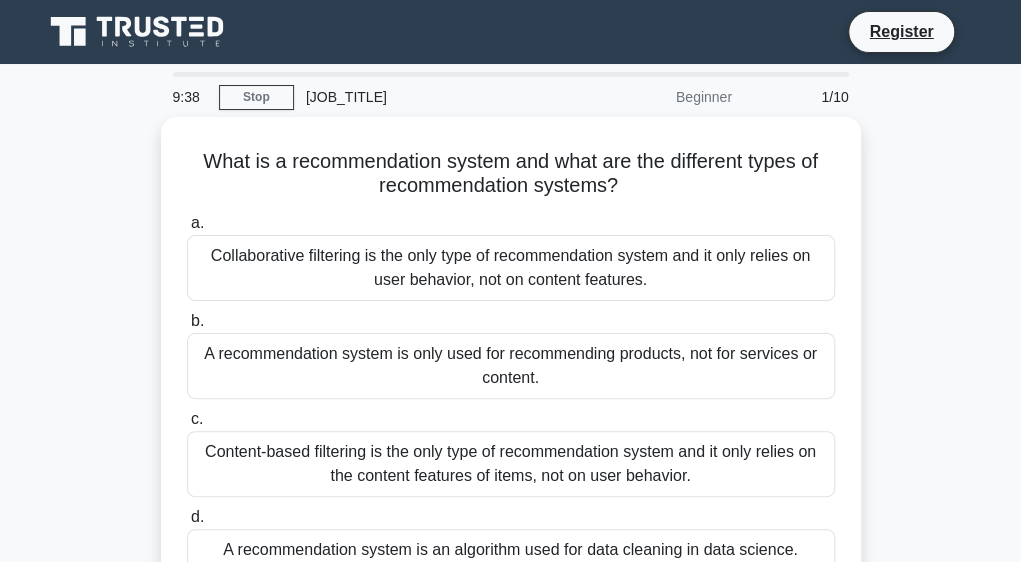 click on "[JOB_TITLE]" at bounding box center (431, 97) 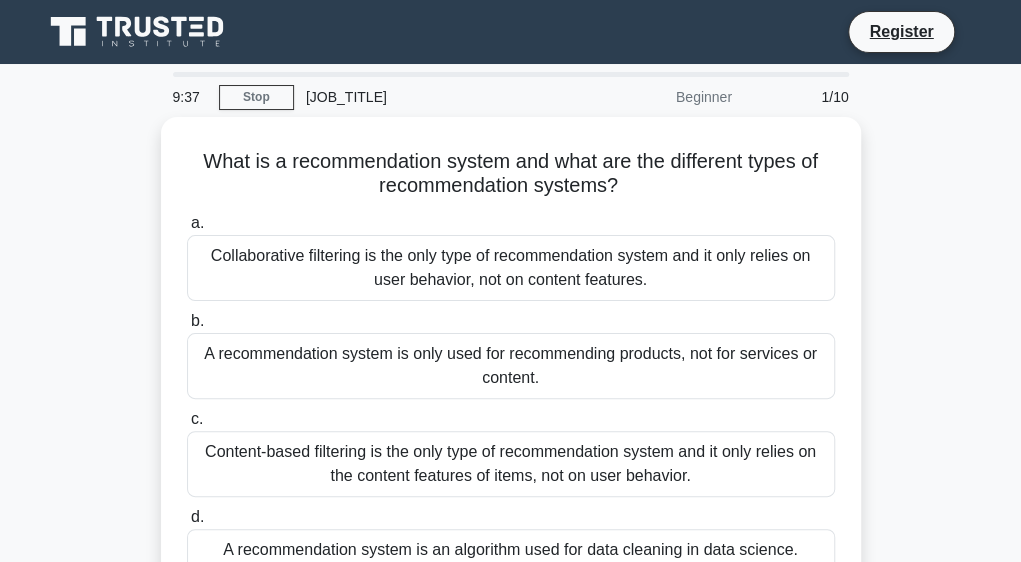 click on "[JOB_TITLE]" at bounding box center [431, 97] 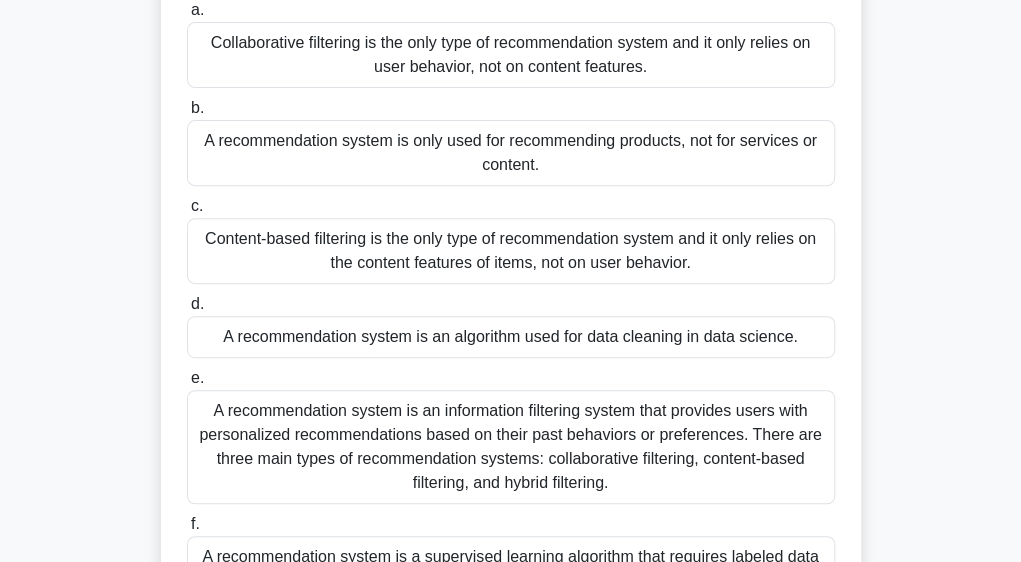 scroll, scrollTop: 0, scrollLeft: 0, axis: both 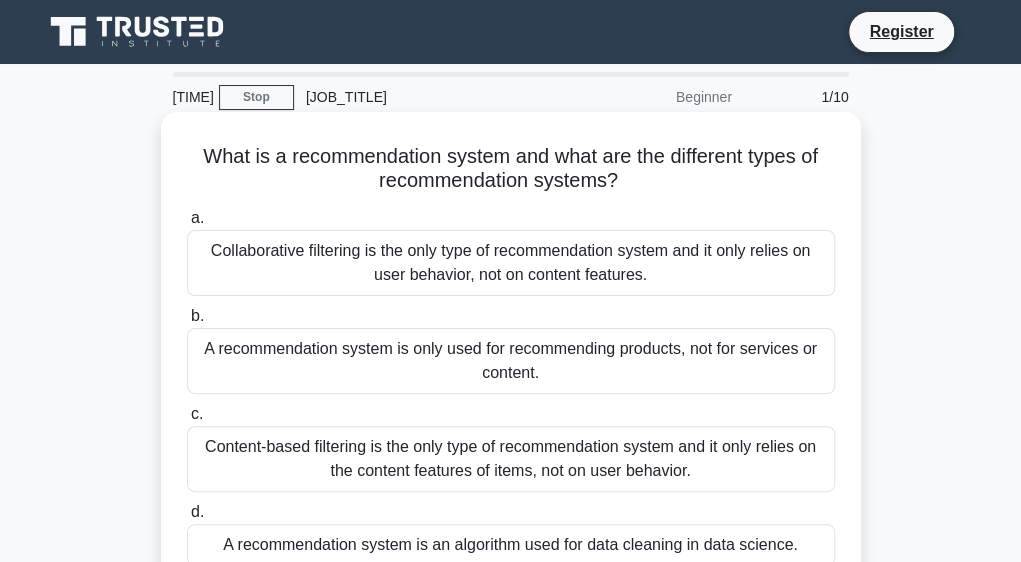 drag, startPoint x: 578, startPoint y: 344, endPoint x: 609, endPoint y: 245, distance: 103.74006 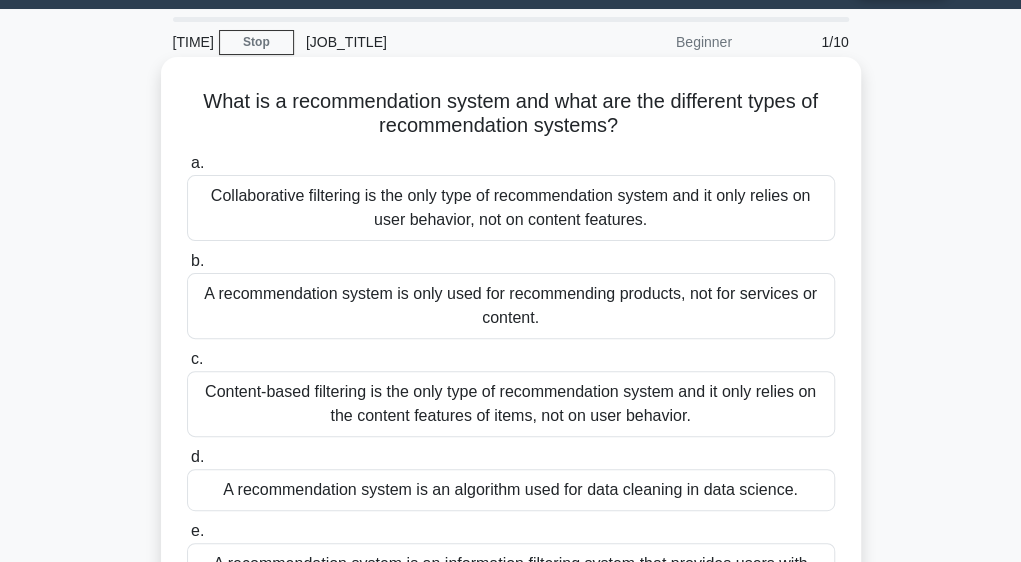scroll, scrollTop: 56, scrollLeft: 0, axis: vertical 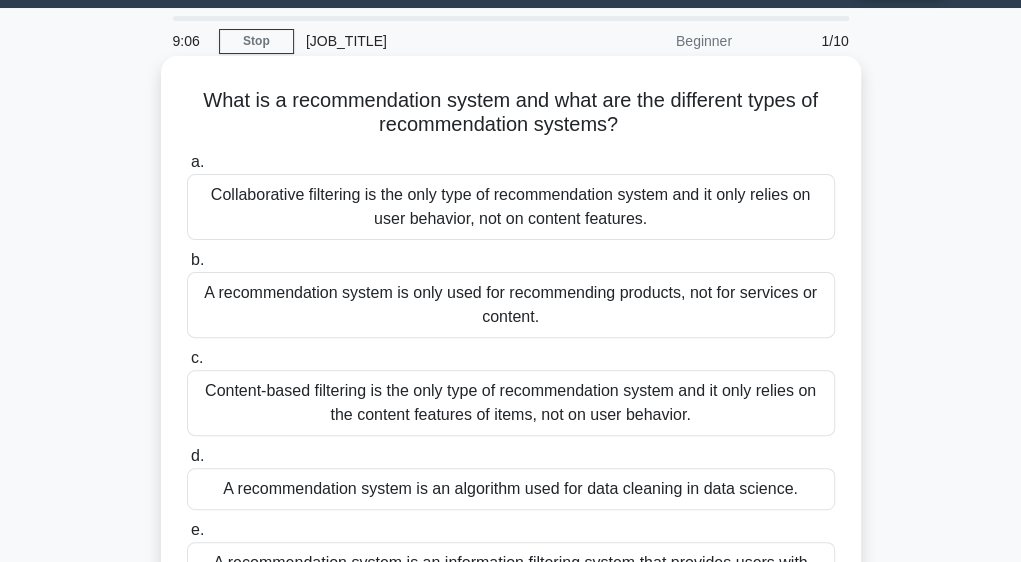 click on "A recommendation system is only used for recommending products, not for services or content." at bounding box center (511, 305) 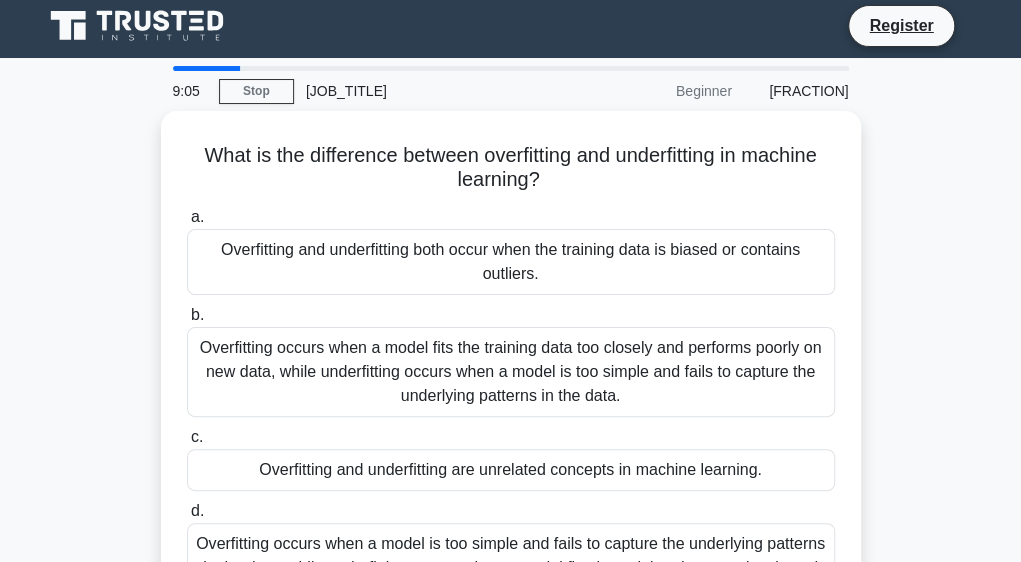 scroll, scrollTop: 0, scrollLeft: 0, axis: both 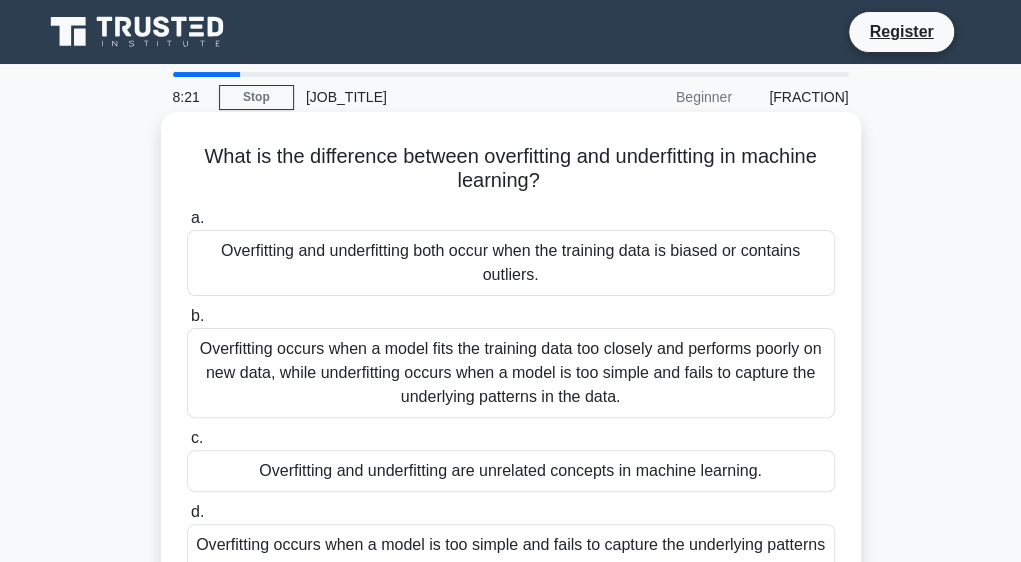 click on "Overfitting occurs when a model fits the training data too closely and performs poorly on new data, while underfitting occurs when a model is too simple and fails to capture the underlying patterns in the data." at bounding box center [511, 373] 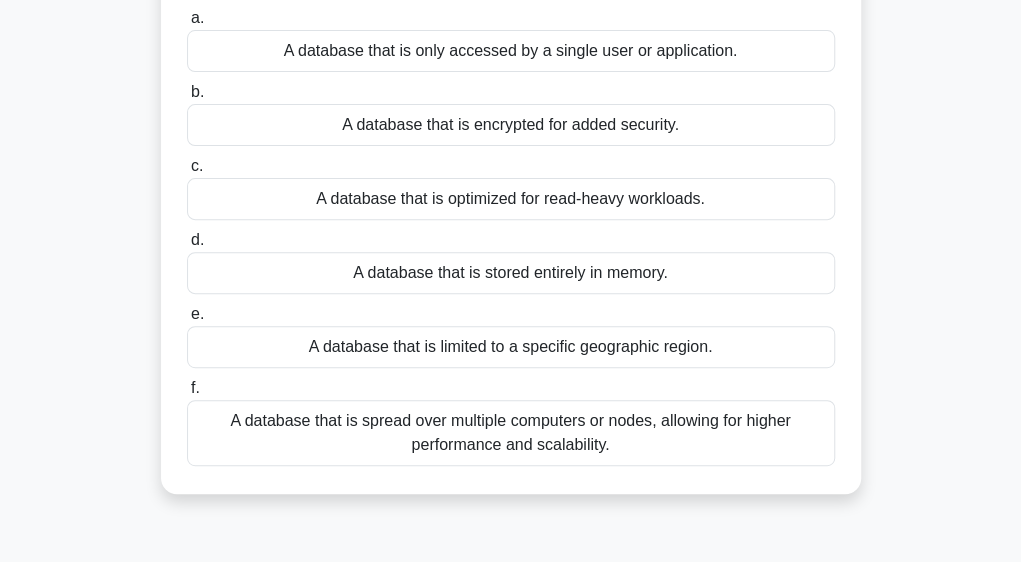 scroll, scrollTop: 183, scrollLeft: 0, axis: vertical 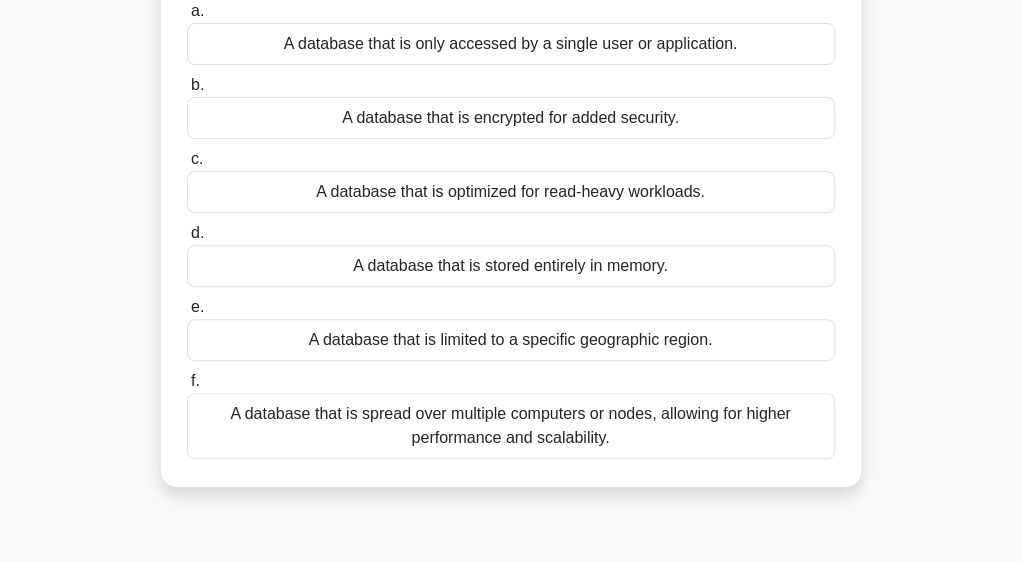 click on "A database that is spread over multiple computers or nodes, allowing for higher performance and scalability." at bounding box center (511, 426) 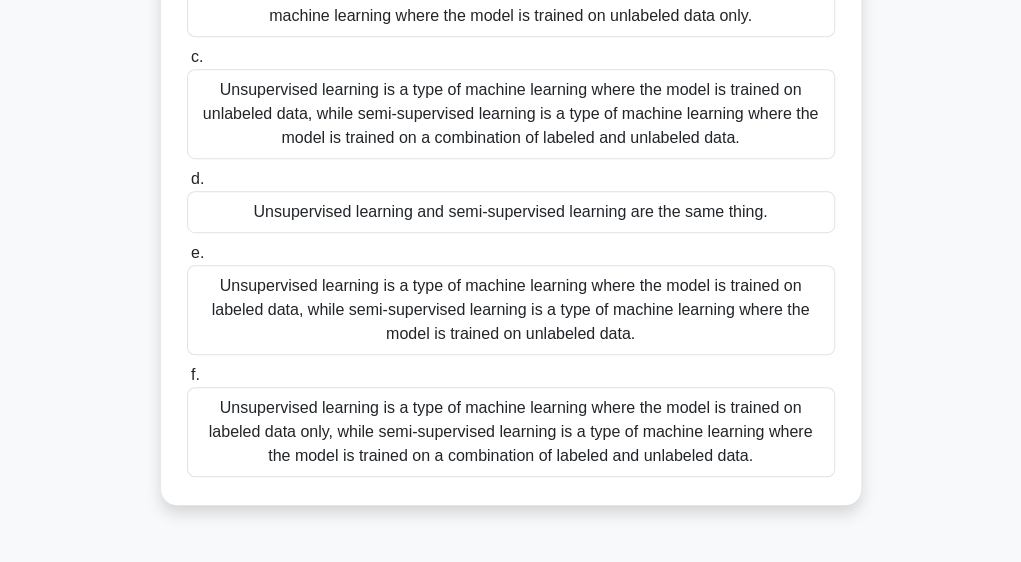 scroll, scrollTop: 382, scrollLeft: 0, axis: vertical 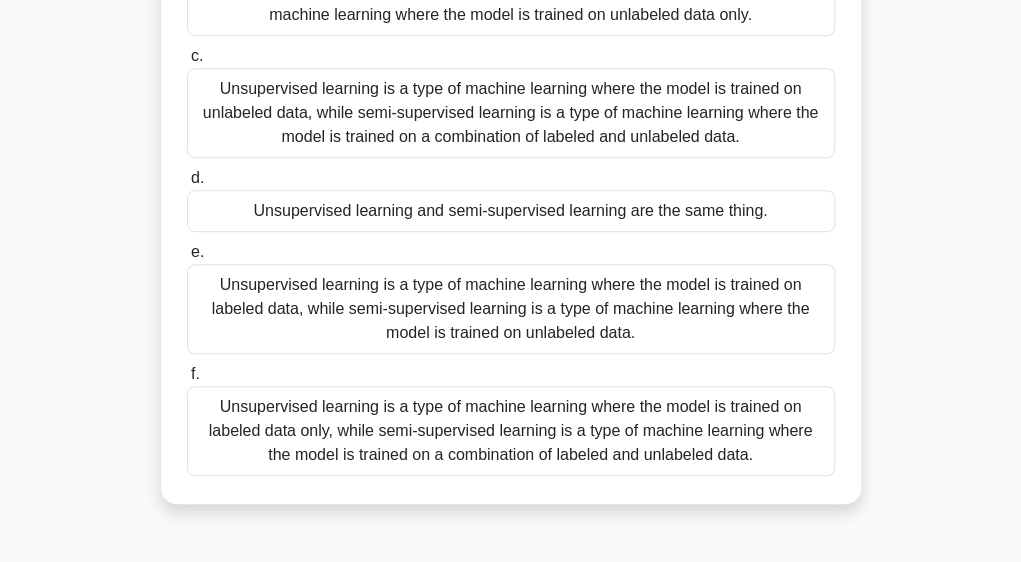 click on "Unsupervised learning is a type of machine learning where the model is trained on labeled data, while semi-supervised learning is a type of machine learning where the model is trained on unlabeled data." at bounding box center [511, 309] 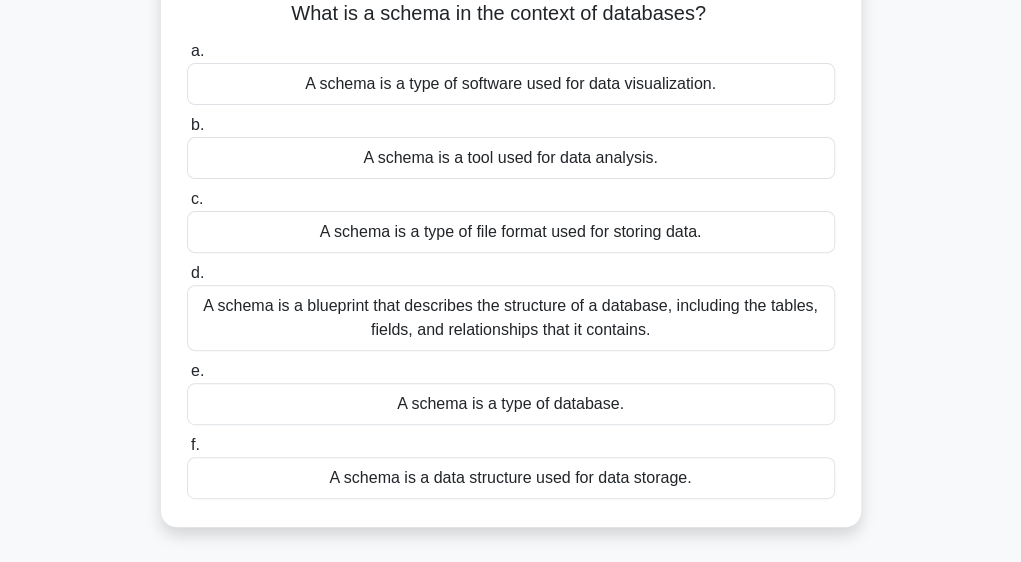 scroll, scrollTop: 125, scrollLeft: 0, axis: vertical 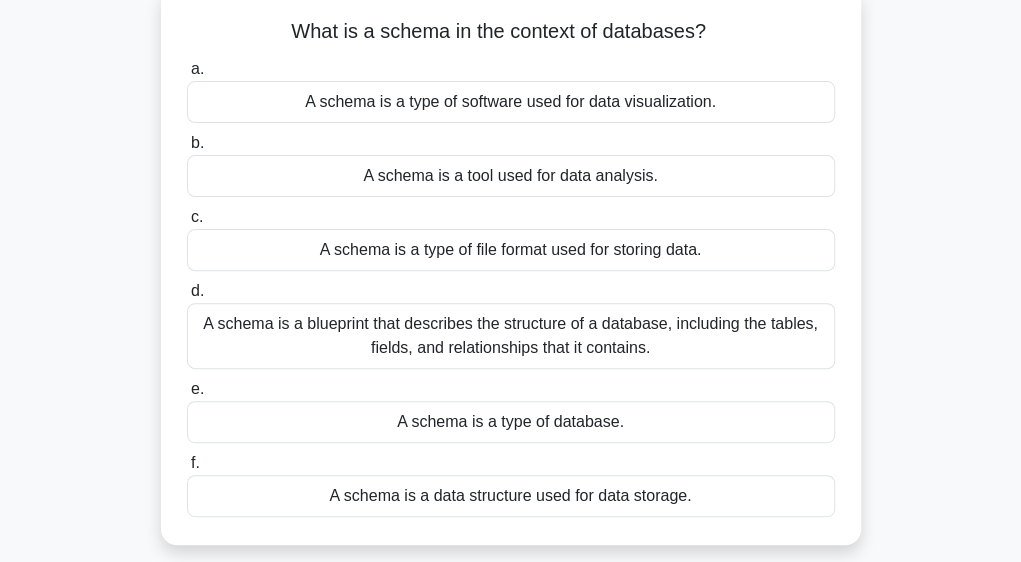 click on "A schema is a blueprint that describes the structure of a database, including the tables, fields, and relationships that it contains." at bounding box center [511, 336] 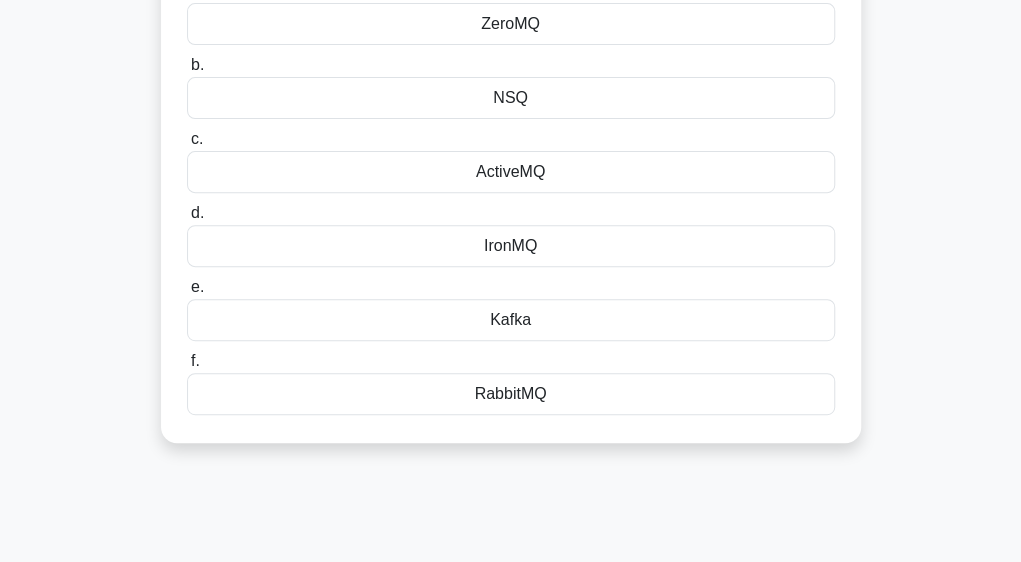 scroll, scrollTop: 228, scrollLeft: 0, axis: vertical 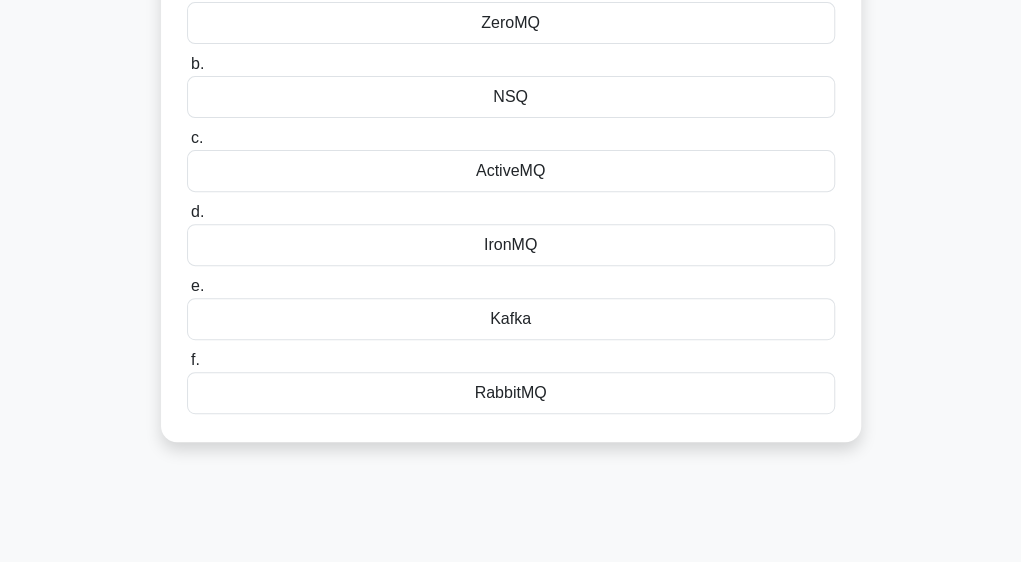 click on "Kafka" at bounding box center (511, 319) 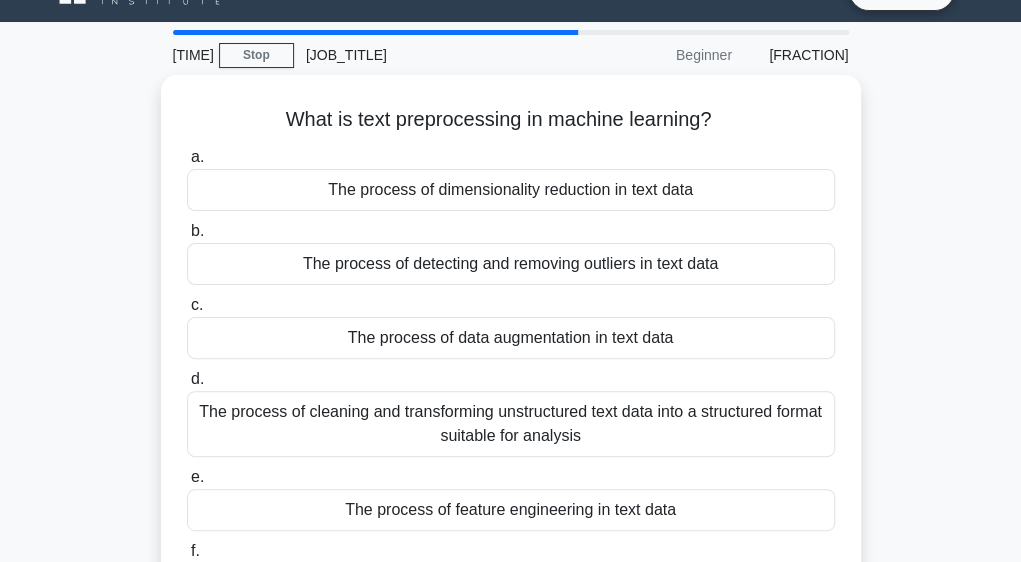 scroll, scrollTop: 0, scrollLeft: 0, axis: both 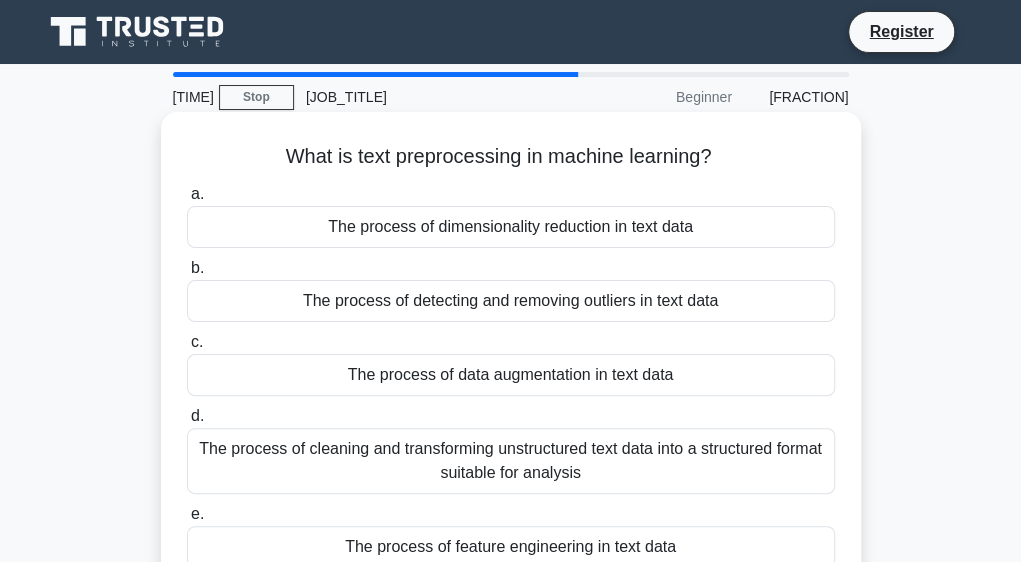 click on "The process of cleaning and transforming unstructured text data into a structured format suitable for analysis" at bounding box center (511, 461) 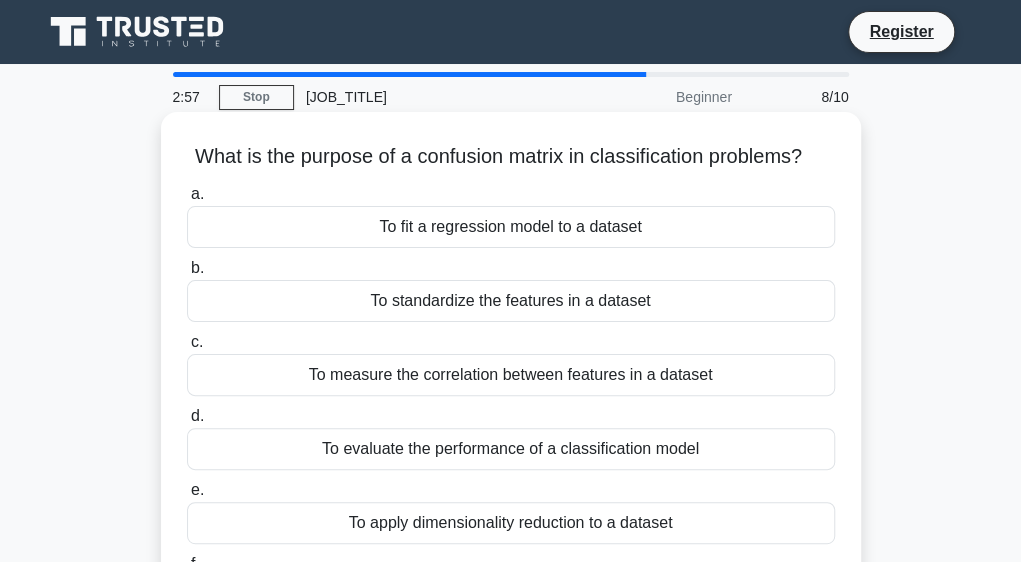 click on "To fit a regression model to a dataset" at bounding box center [511, 227] 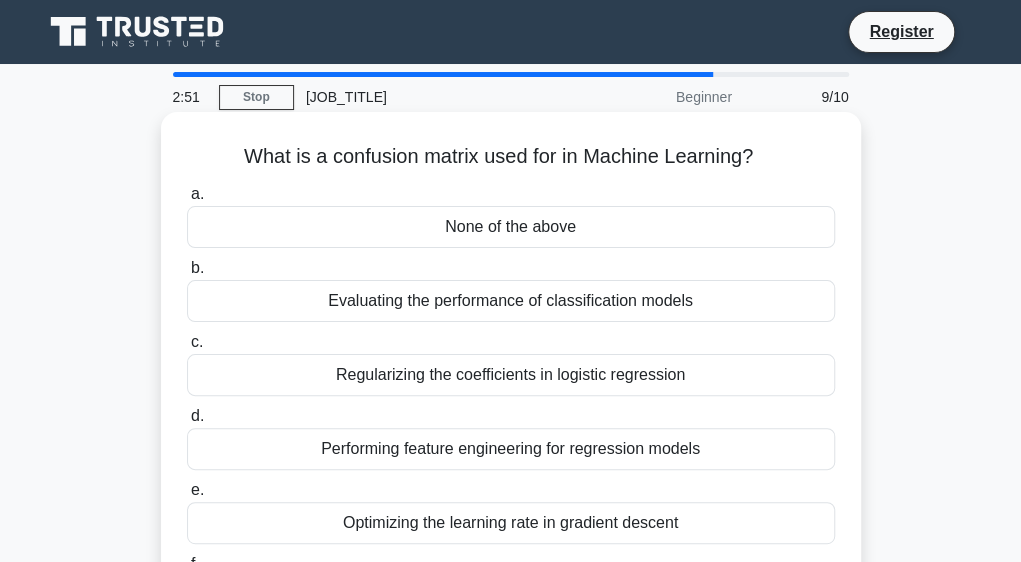click on "None of the above" at bounding box center (511, 227) 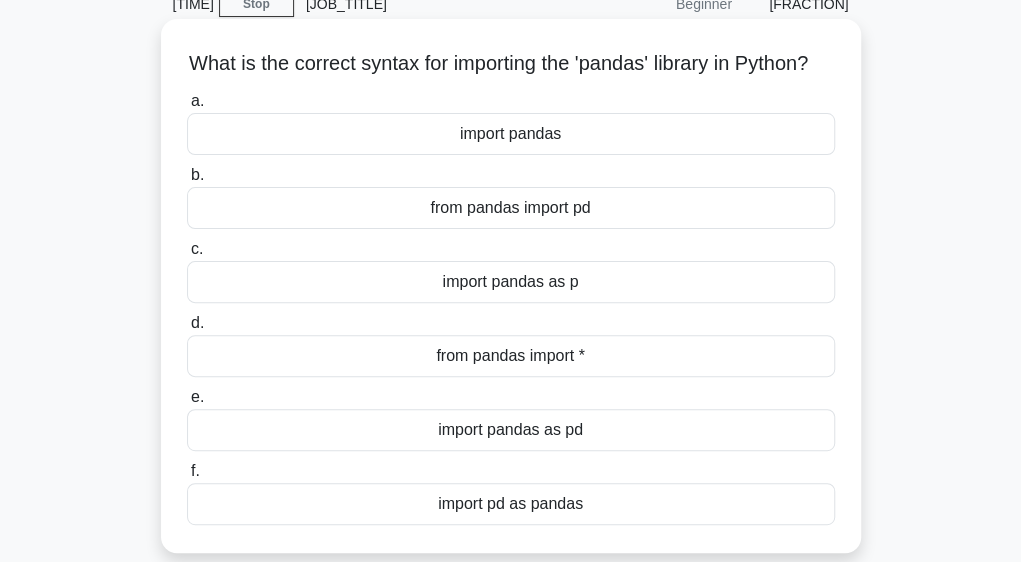 scroll, scrollTop: 121, scrollLeft: 0, axis: vertical 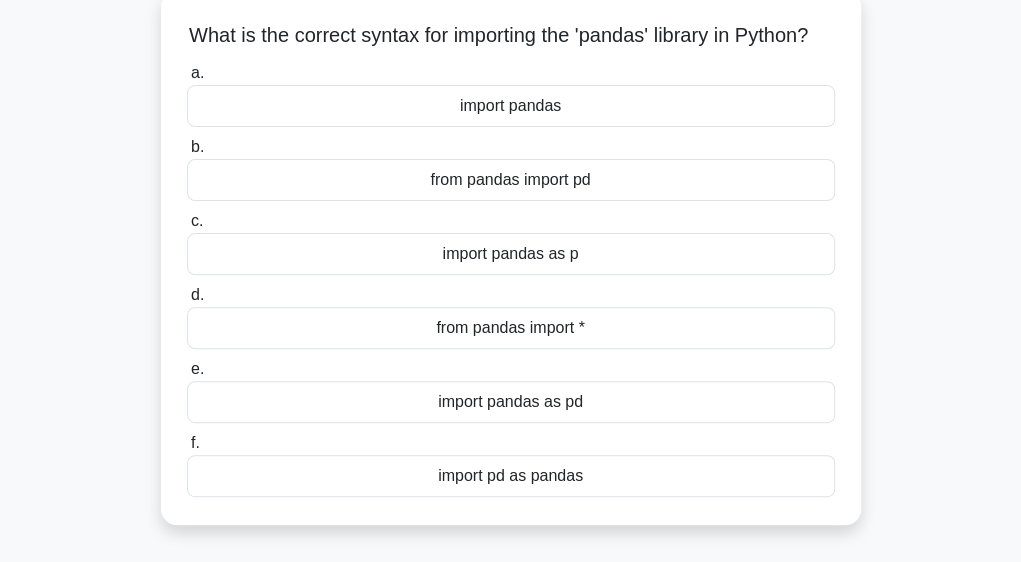 click on "import pandas as pd" at bounding box center [511, 402] 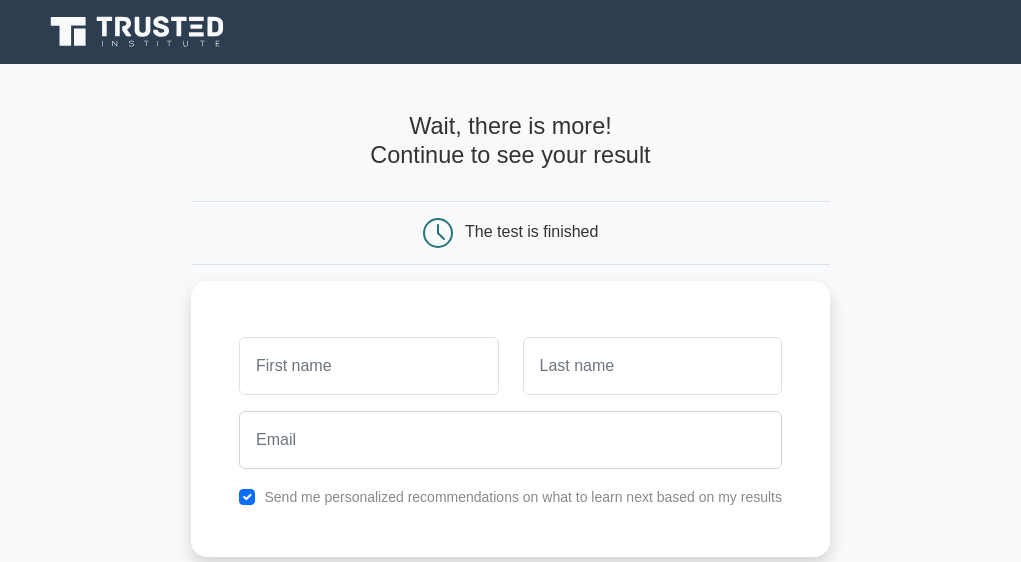 scroll, scrollTop: 0, scrollLeft: 0, axis: both 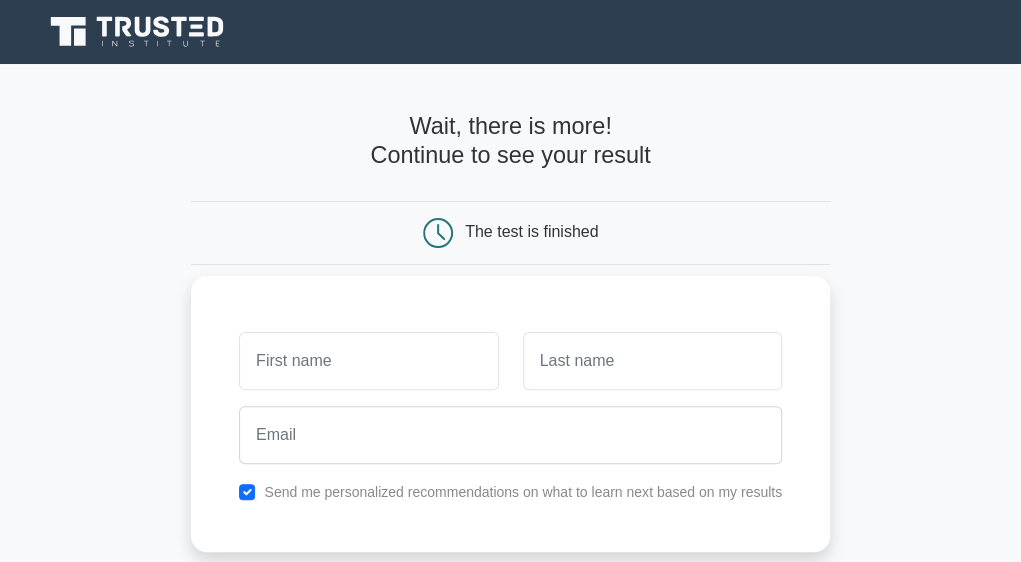 click at bounding box center (368, 361) 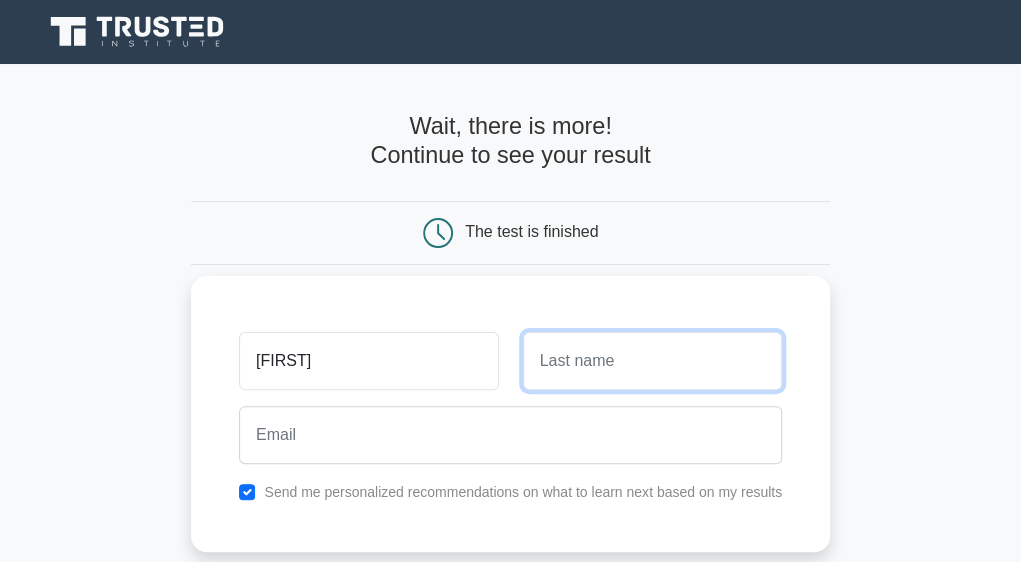 click at bounding box center [652, 361] 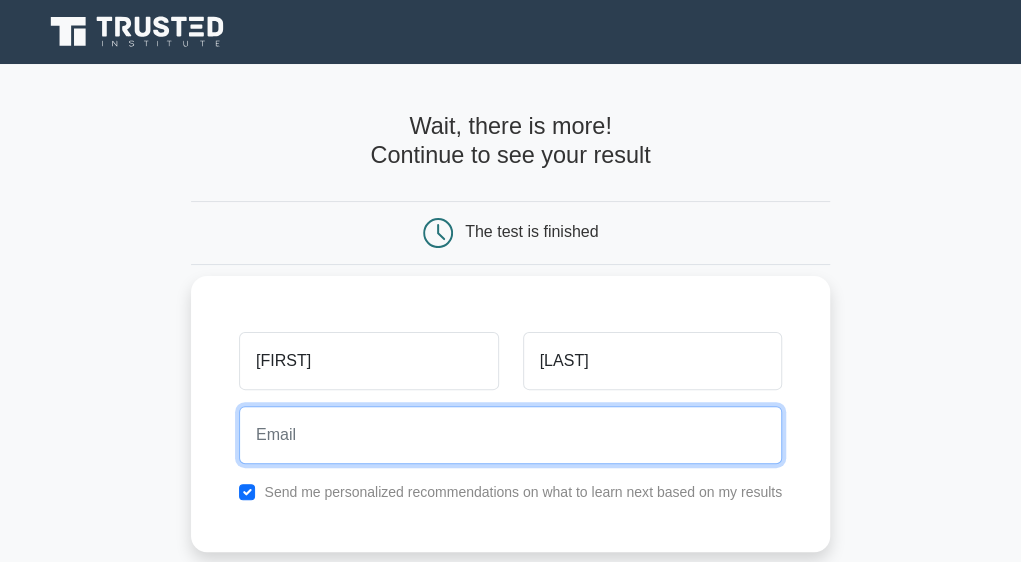 click at bounding box center [510, 435] 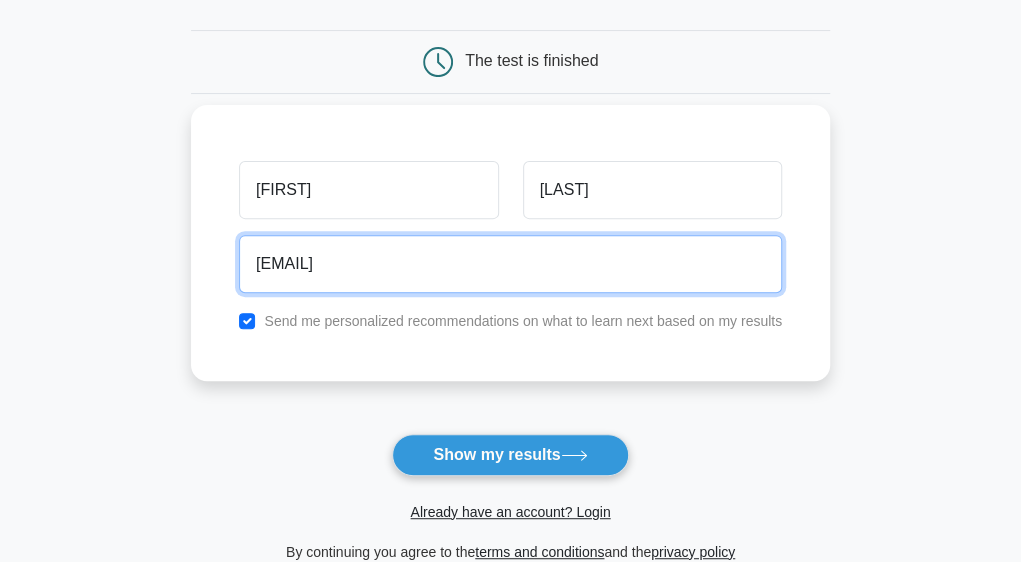 scroll, scrollTop: 172, scrollLeft: 0, axis: vertical 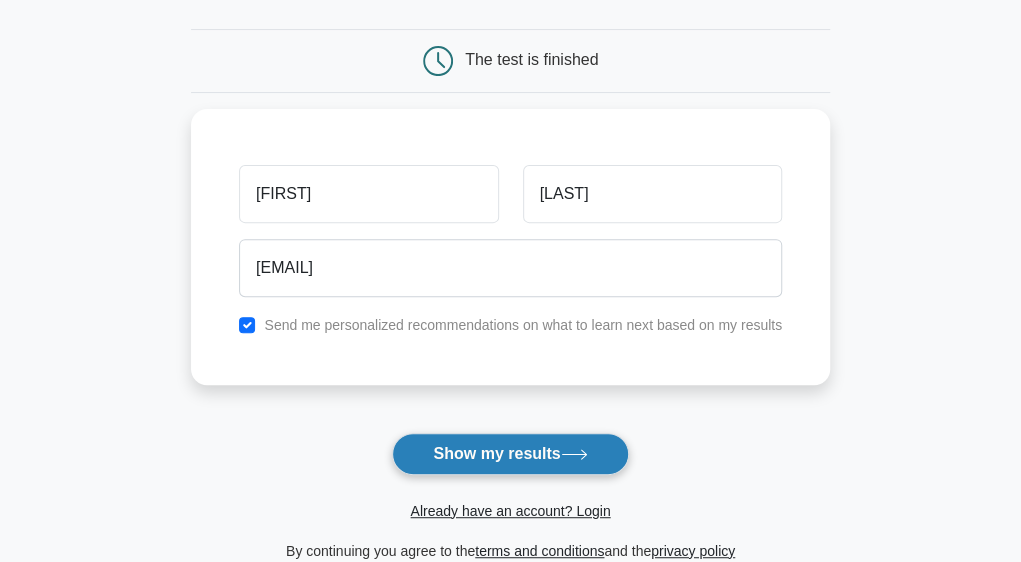 click on "Show my results" at bounding box center (510, 454) 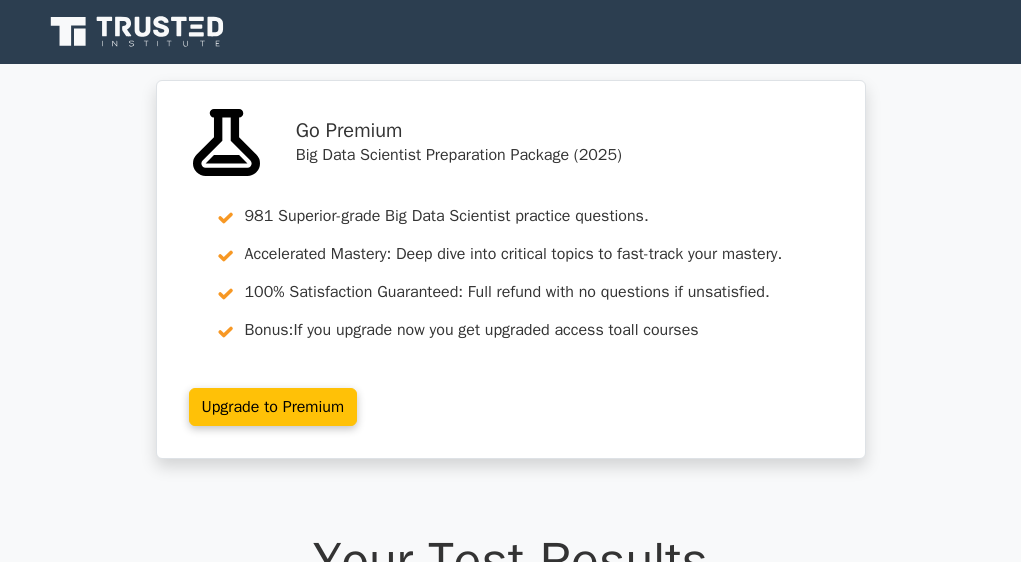 scroll, scrollTop: 0, scrollLeft: 0, axis: both 